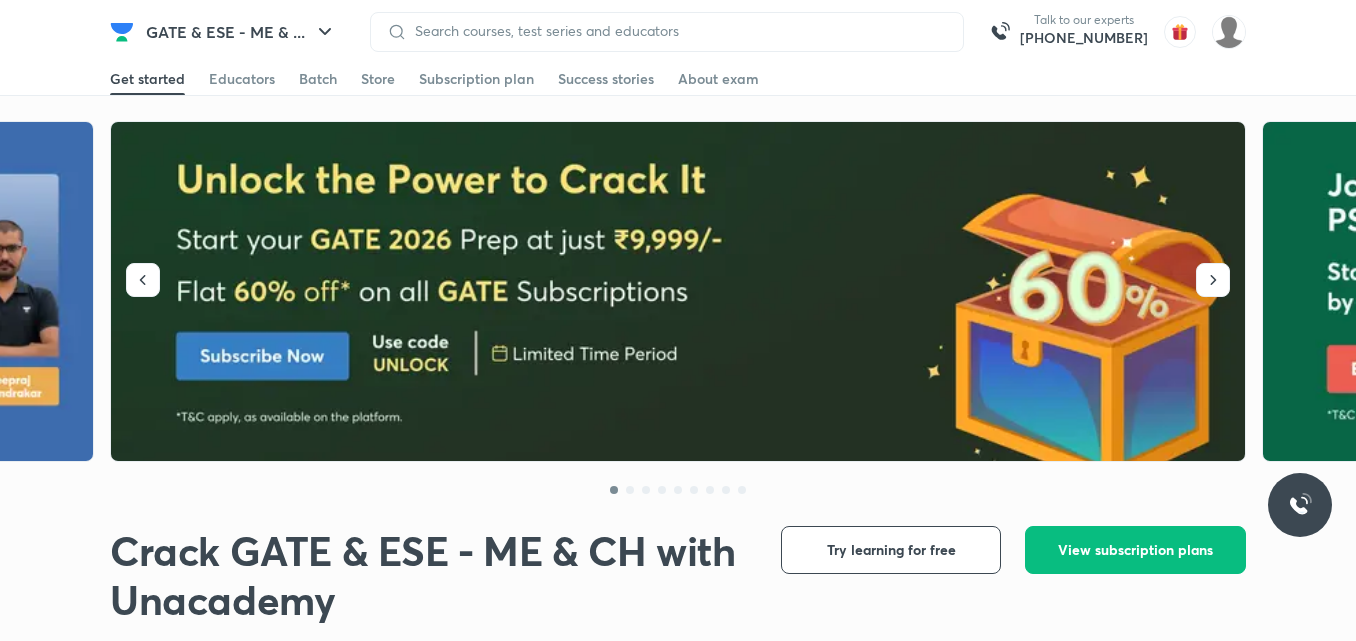 scroll, scrollTop: 0, scrollLeft: 0, axis: both 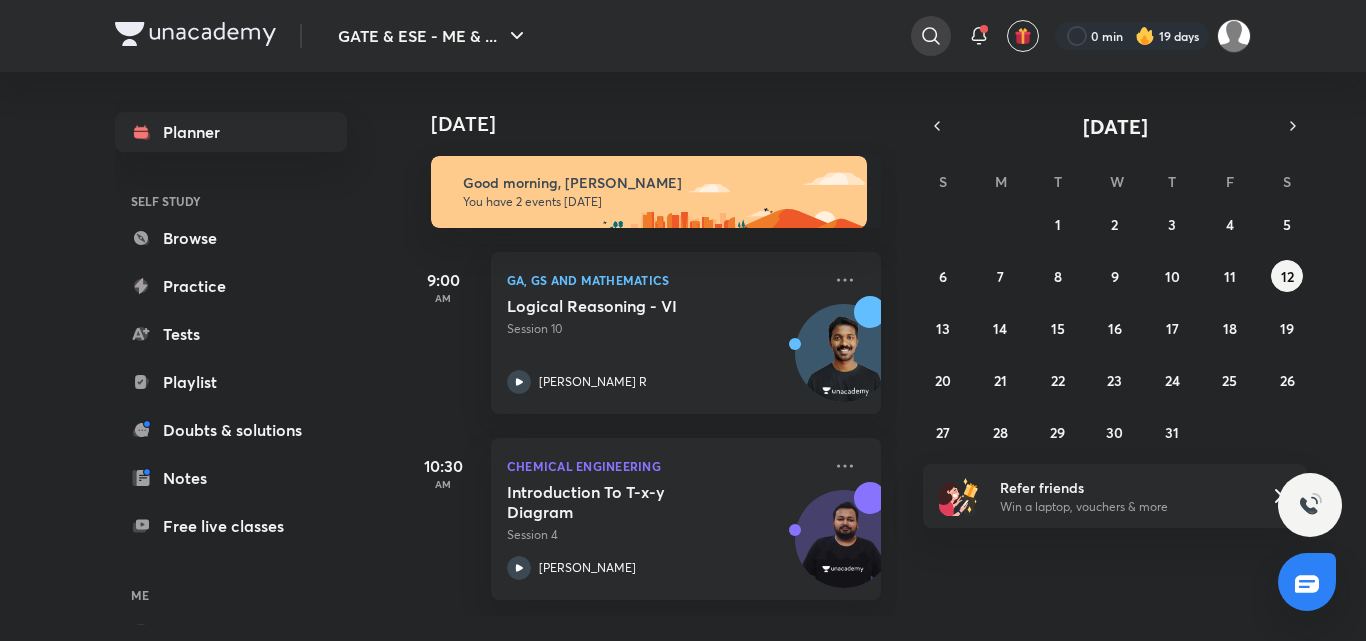 click 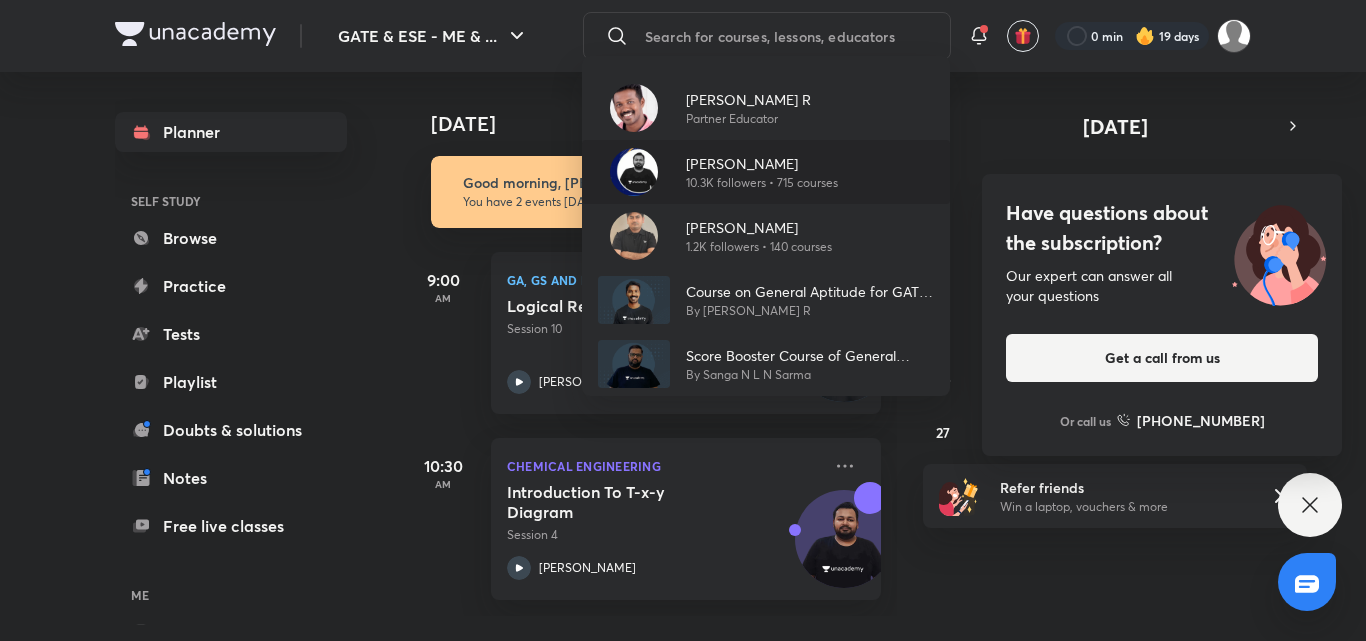click on "[PERSON_NAME]" at bounding box center [762, 163] 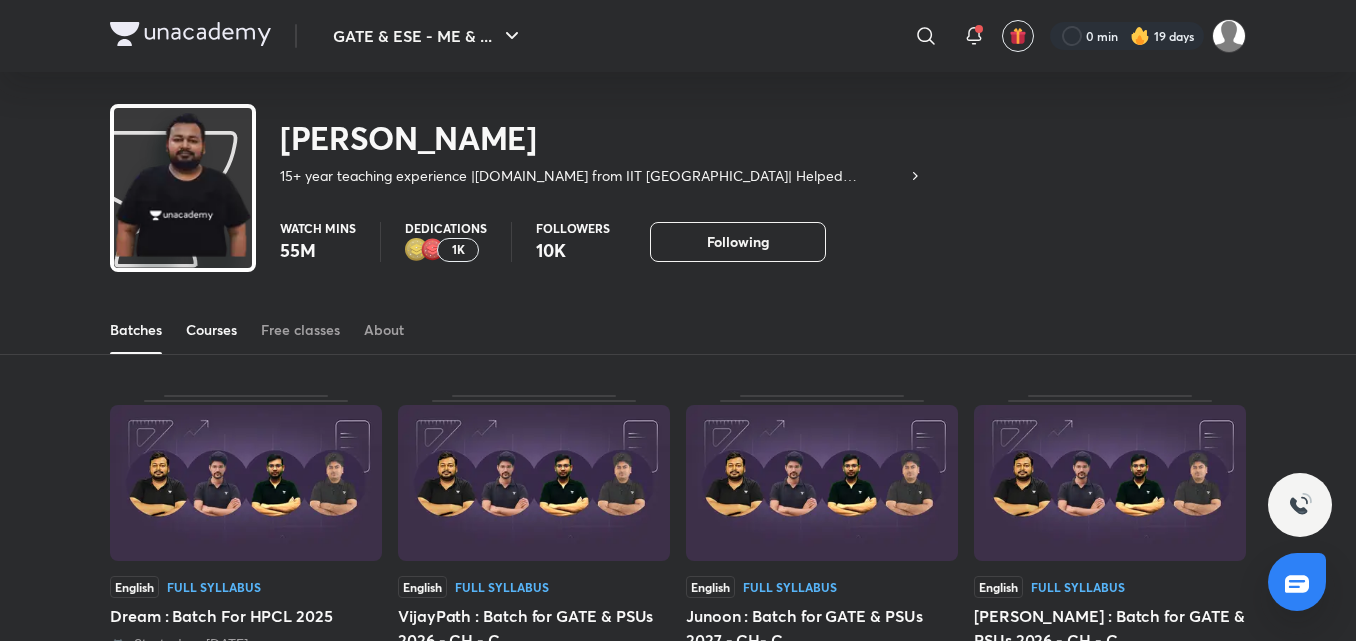 click on "Courses" at bounding box center [211, 330] 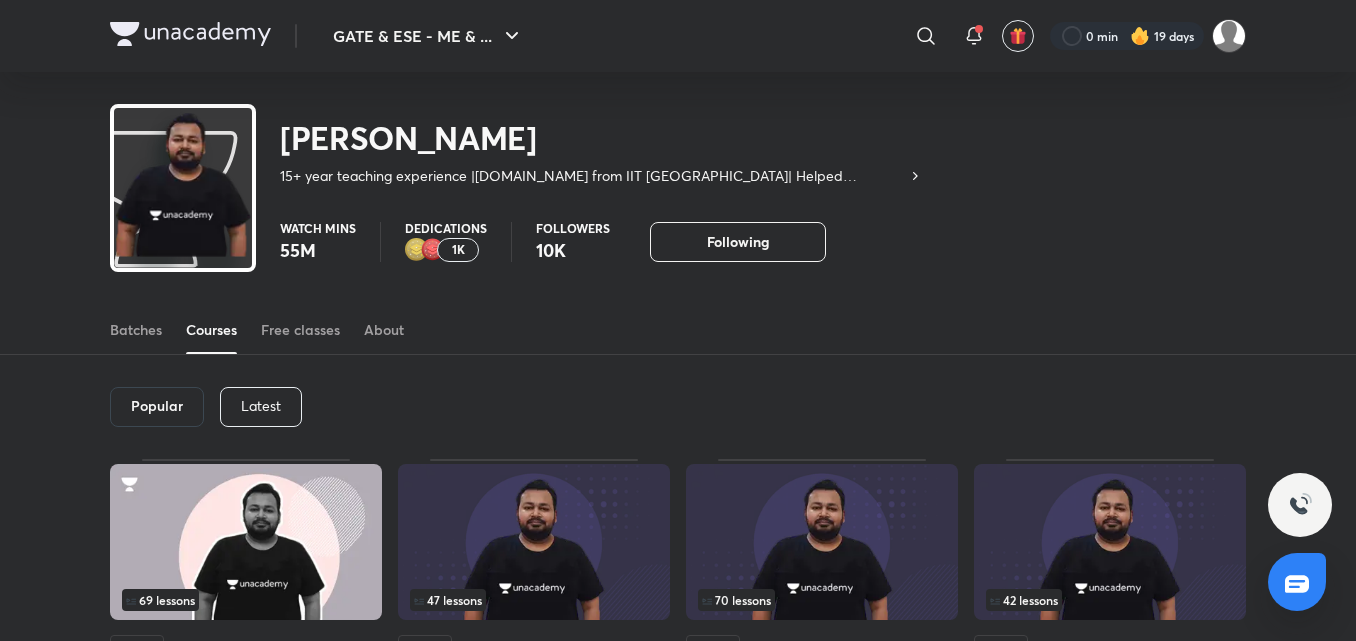 click on "Latest" at bounding box center [261, 406] 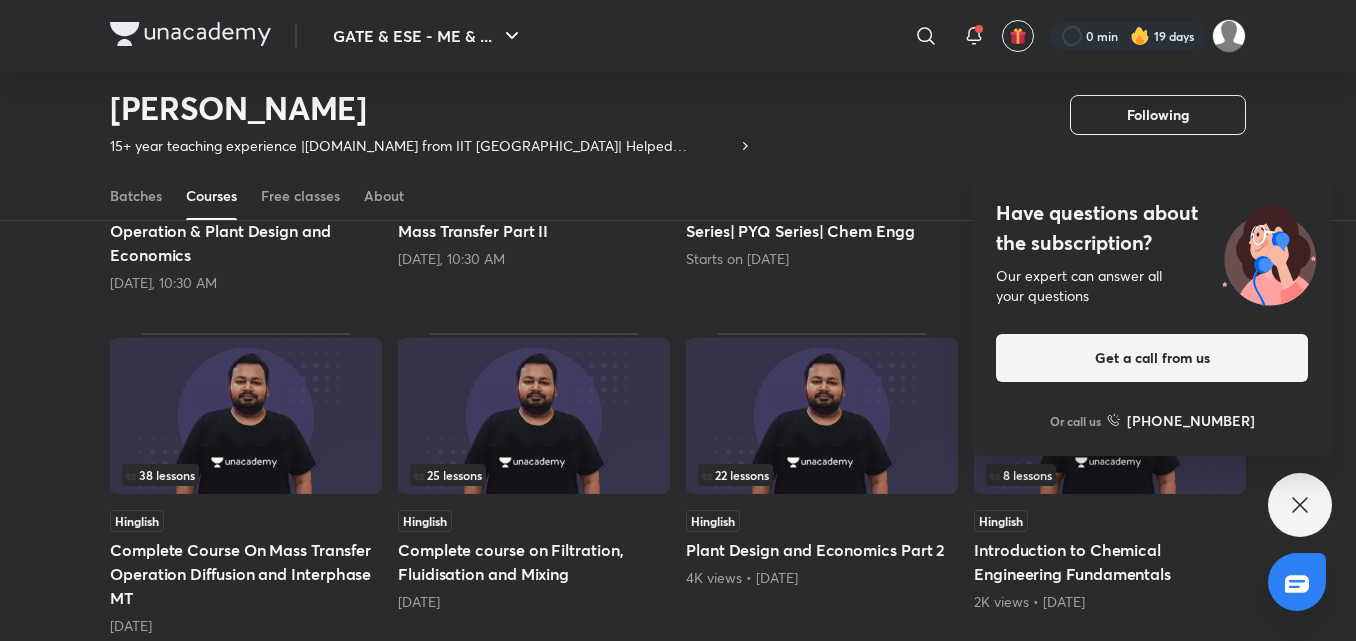 scroll, scrollTop: 448, scrollLeft: 0, axis: vertical 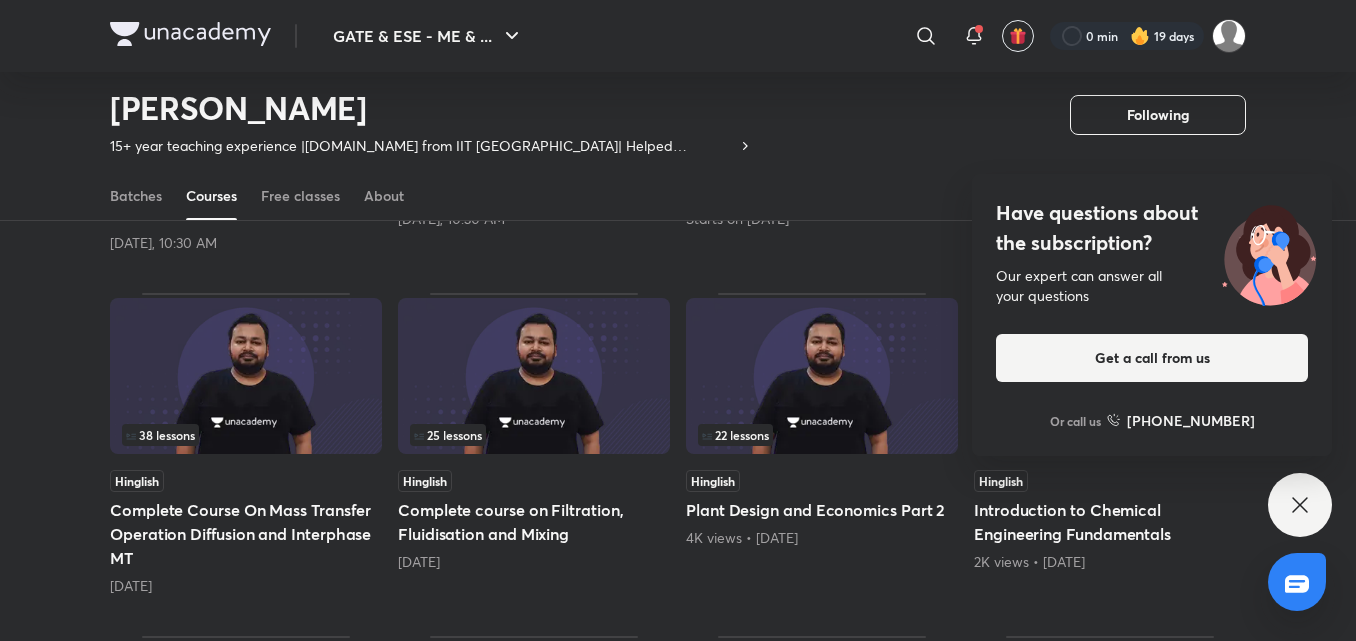 click 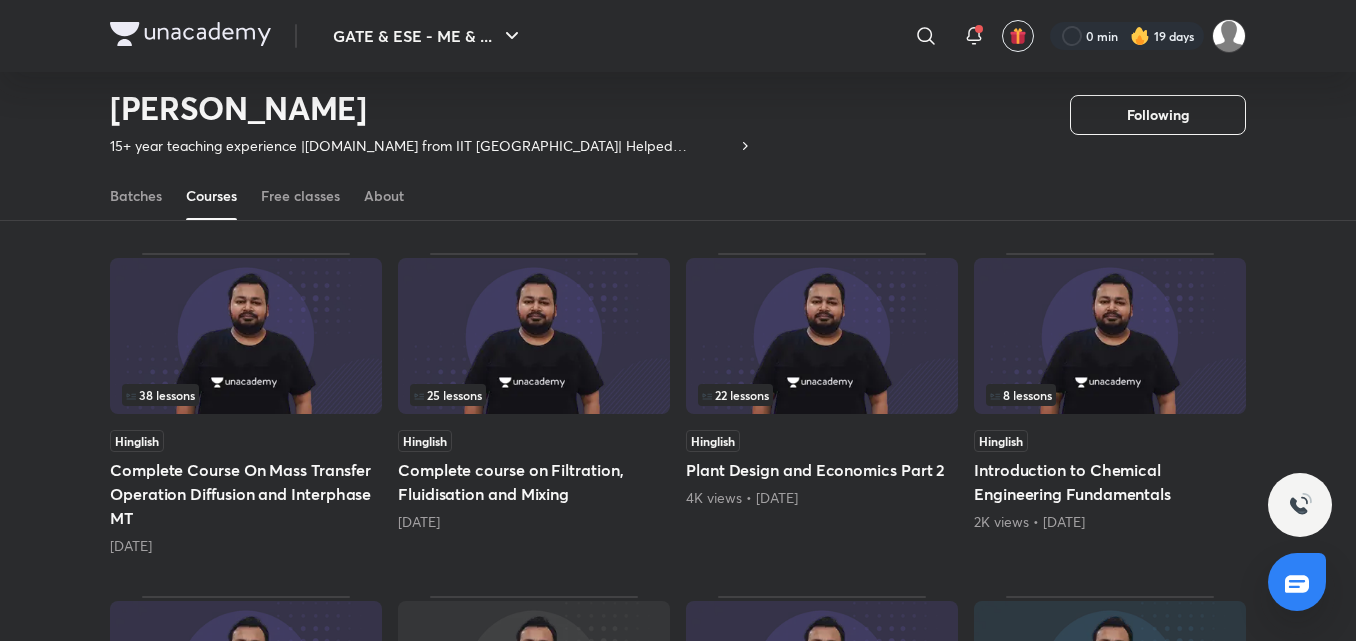 scroll, scrollTop: 448, scrollLeft: 0, axis: vertical 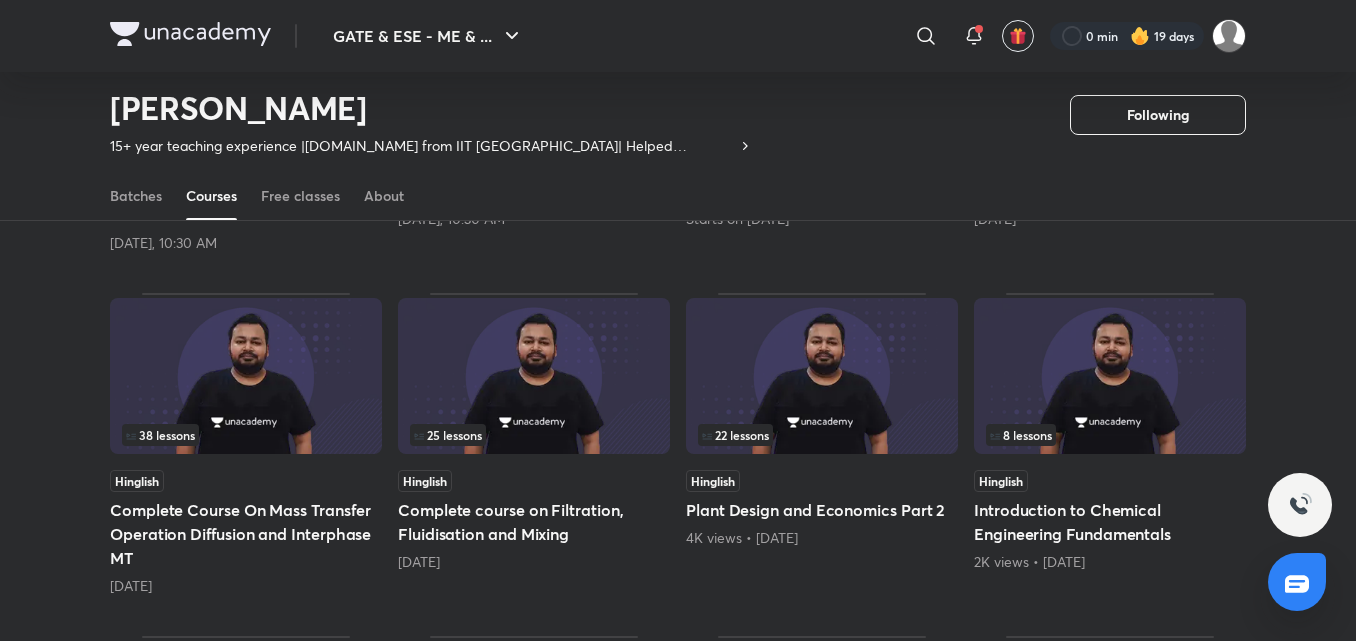 click at bounding box center [246, 376] 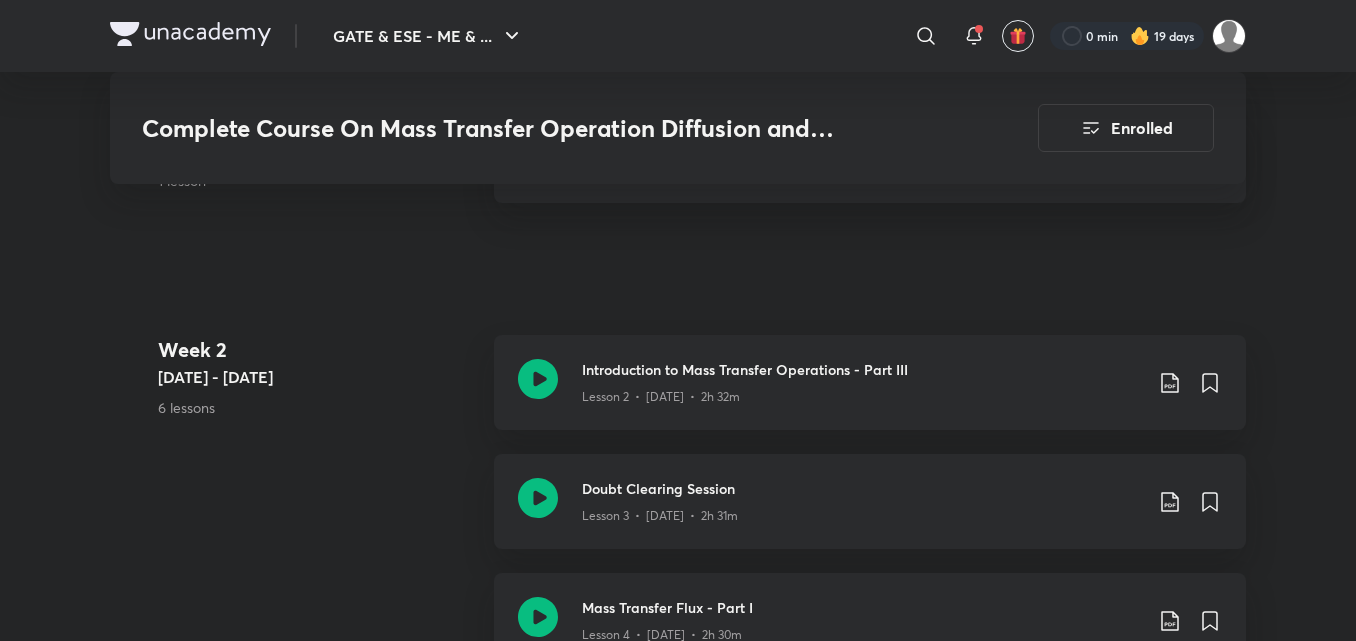 scroll, scrollTop: 1360, scrollLeft: 0, axis: vertical 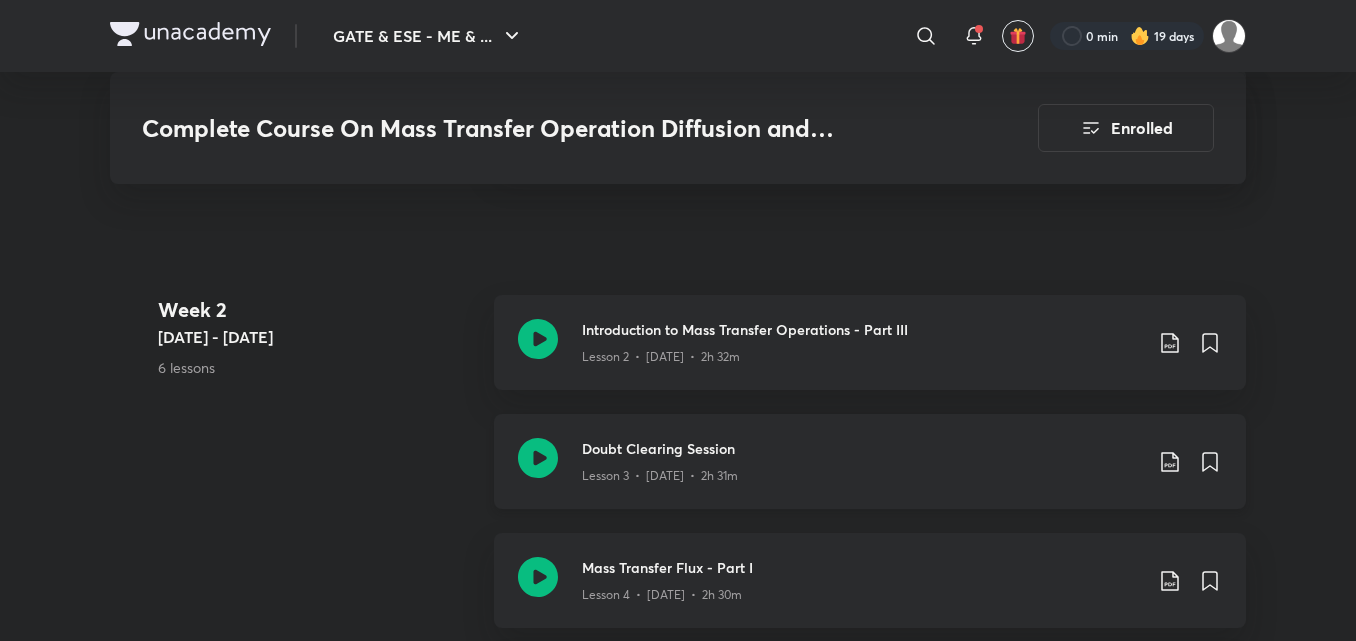 click 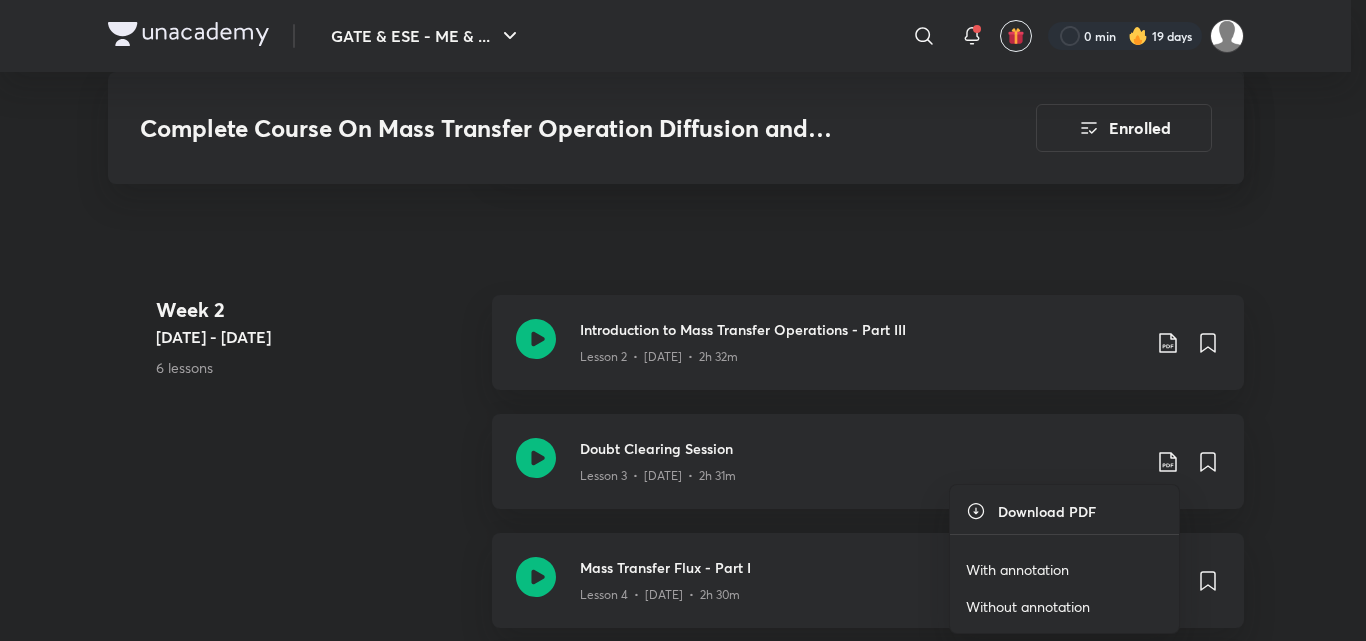click on "With annotation" at bounding box center (1017, 569) 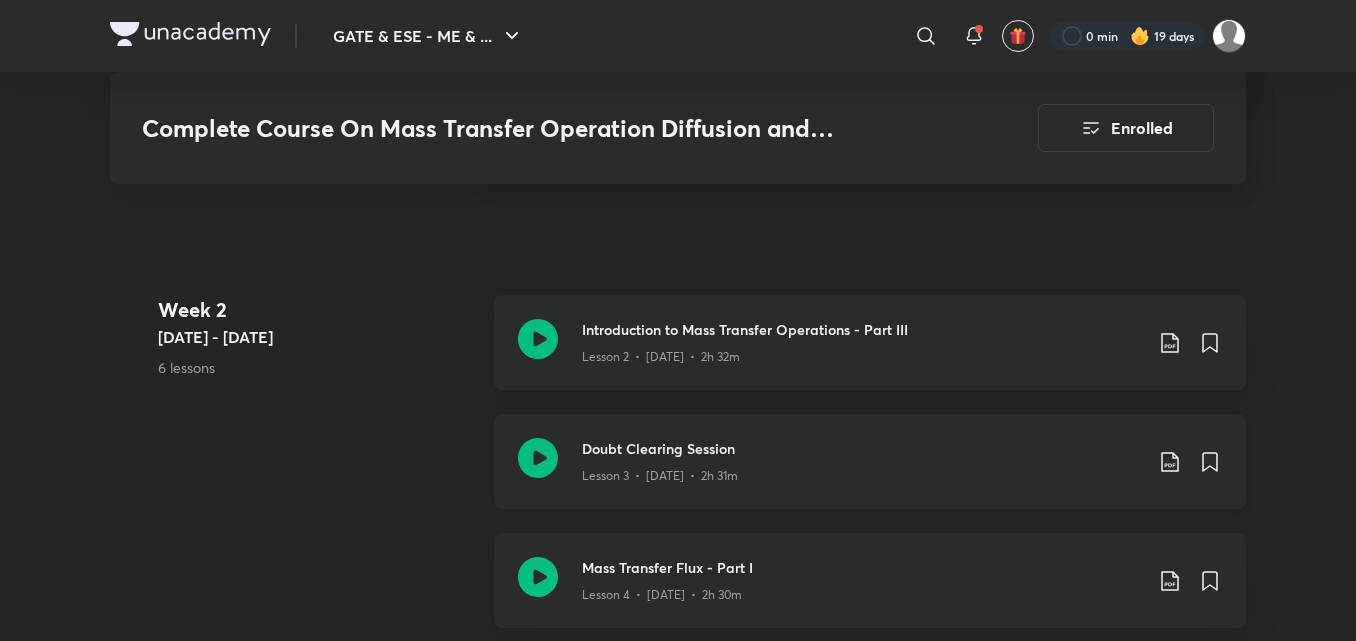 click on "Doubt Clearing Session" at bounding box center (862, -125) 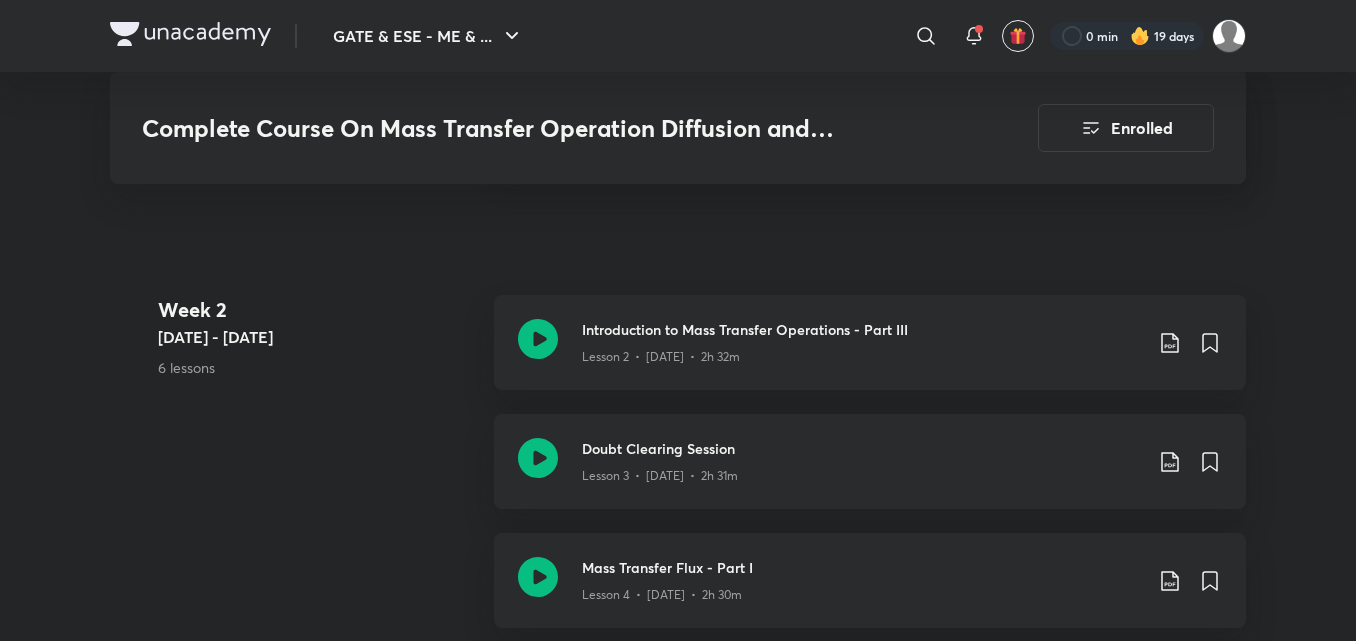 scroll, scrollTop: 1360, scrollLeft: 0, axis: vertical 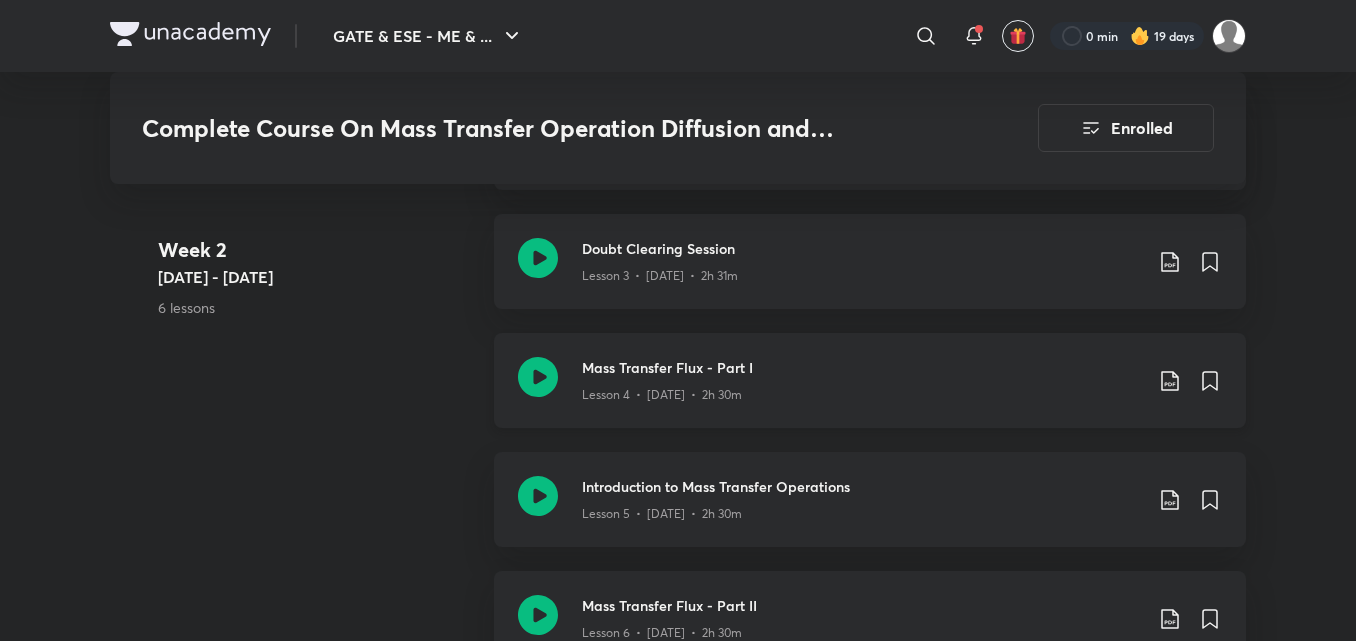 click 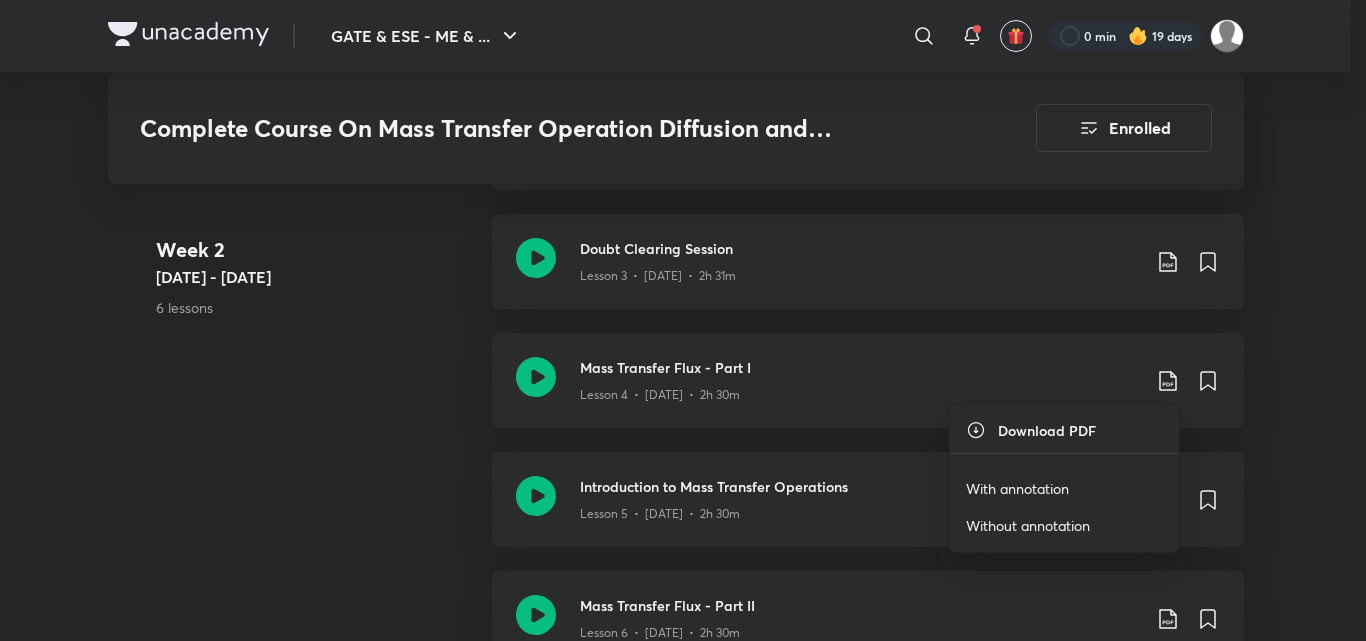 click on "With annotation" at bounding box center (1017, 488) 